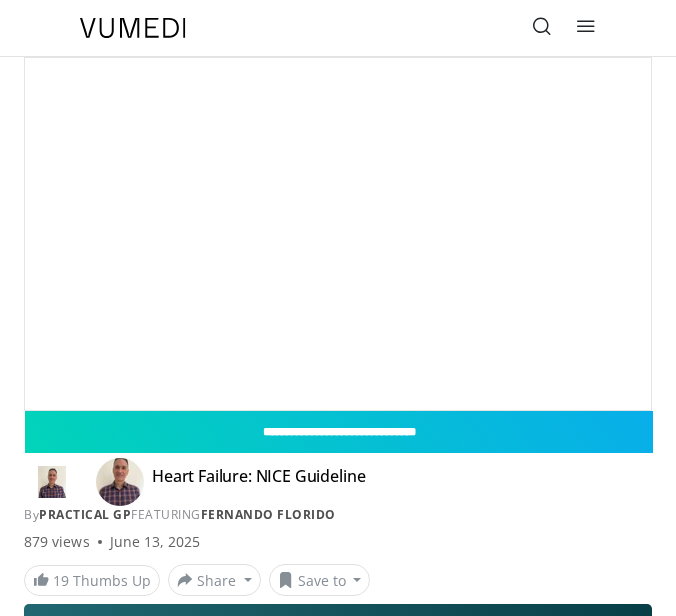 scroll, scrollTop: 0, scrollLeft: 0, axis: both 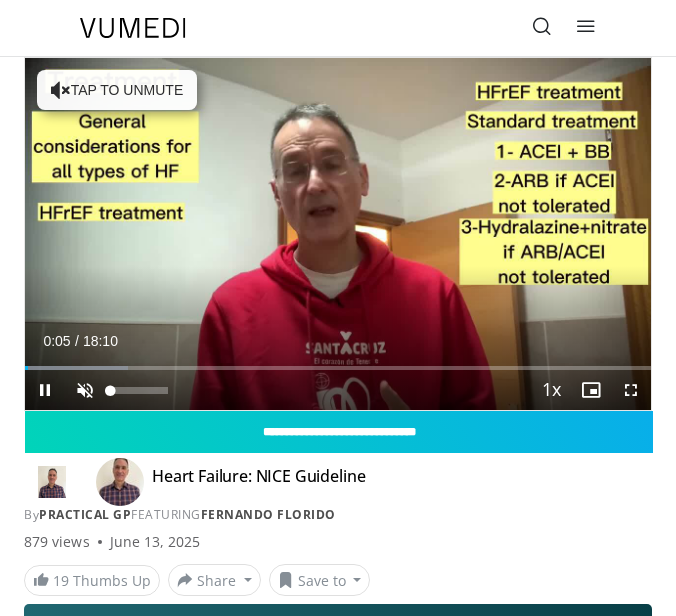 click at bounding box center (85, 390) 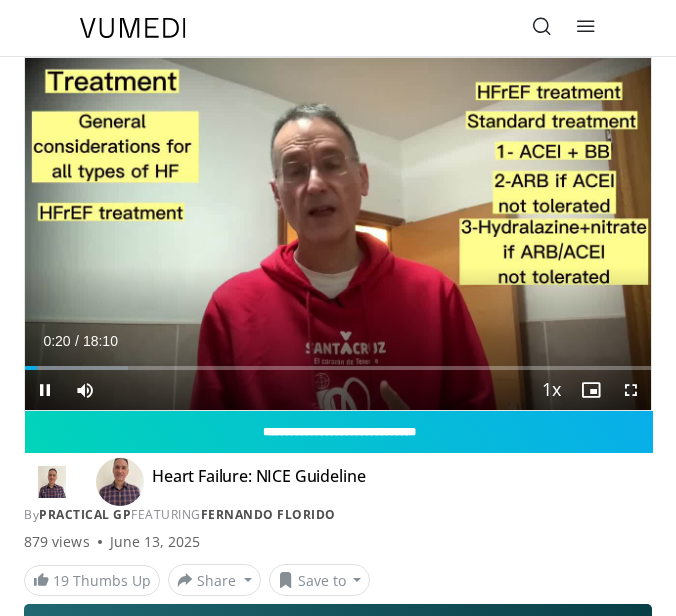 click at bounding box center (631, 390) 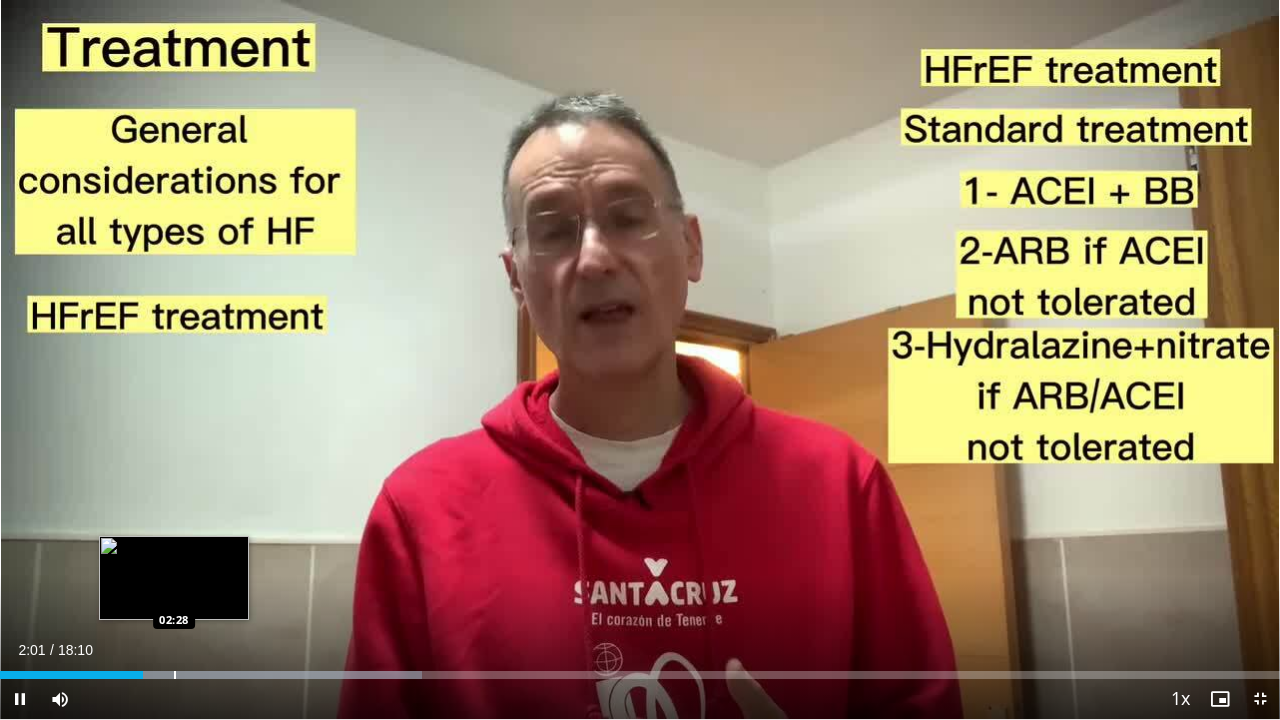 click at bounding box center [175, 675] 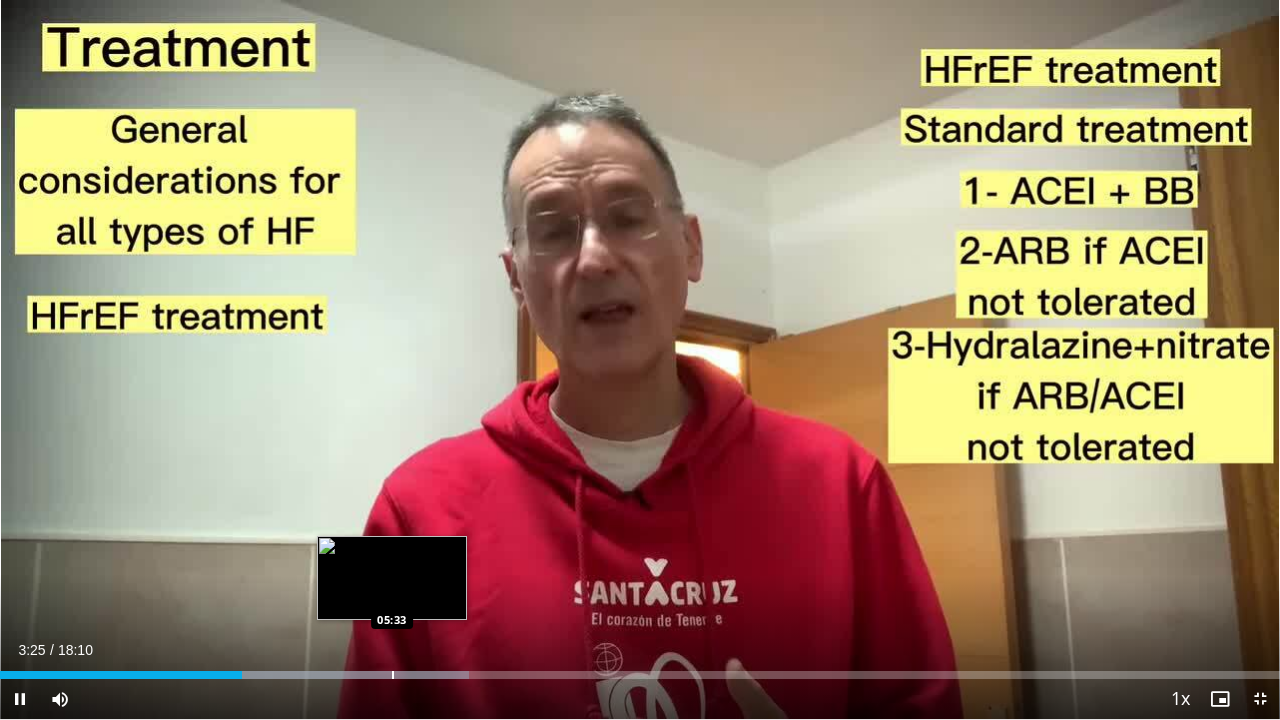 click at bounding box center [305, 675] 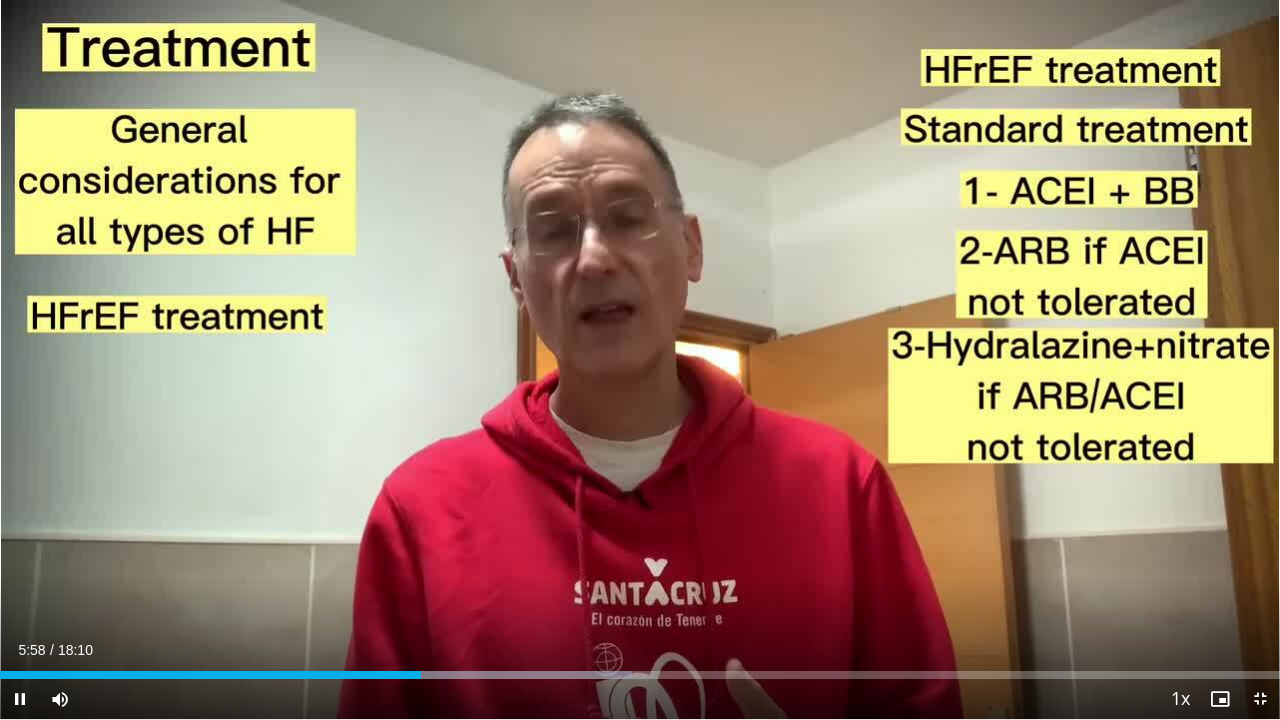 click at bounding box center [1260, 699] 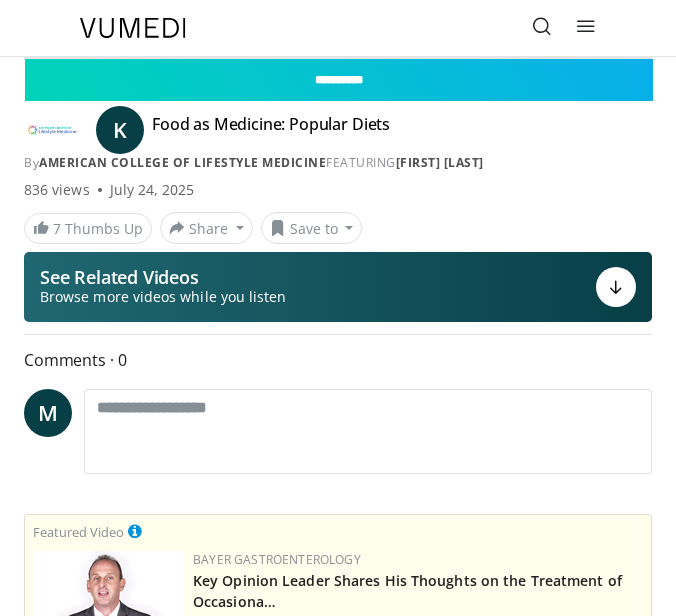 scroll, scrollTop: 0, scrollLeft: 0, axis: both 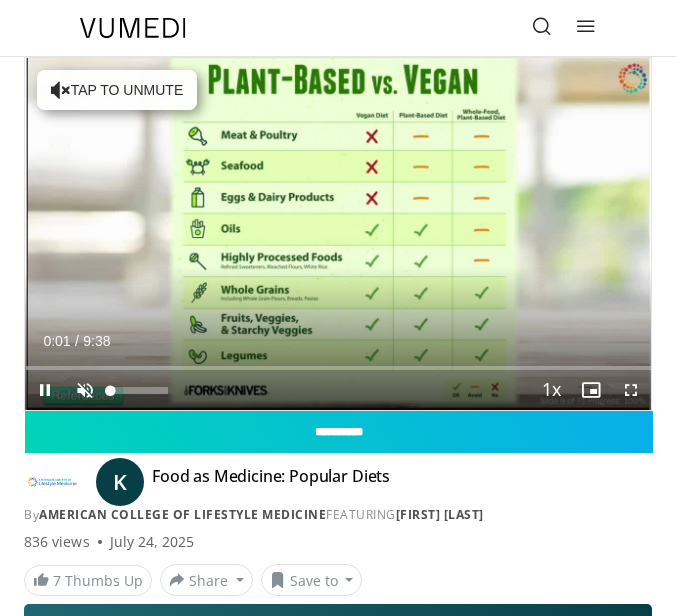 click at bounding box center [85, 390] 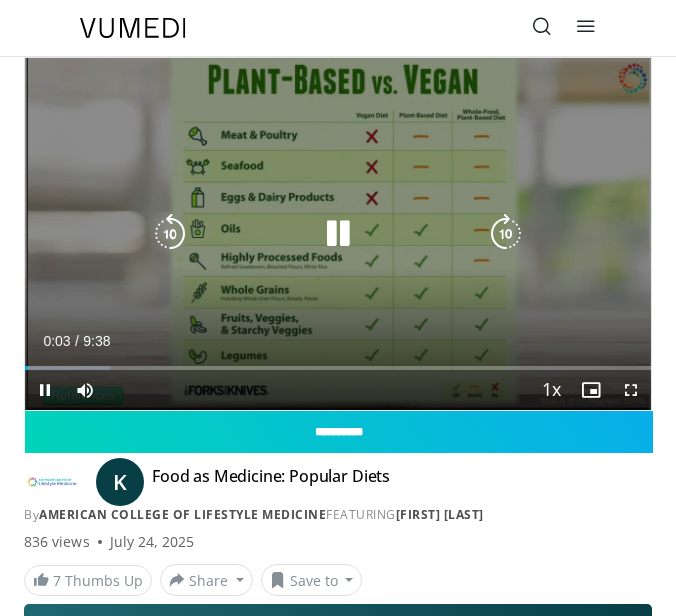click at bounding box center (631, 390) 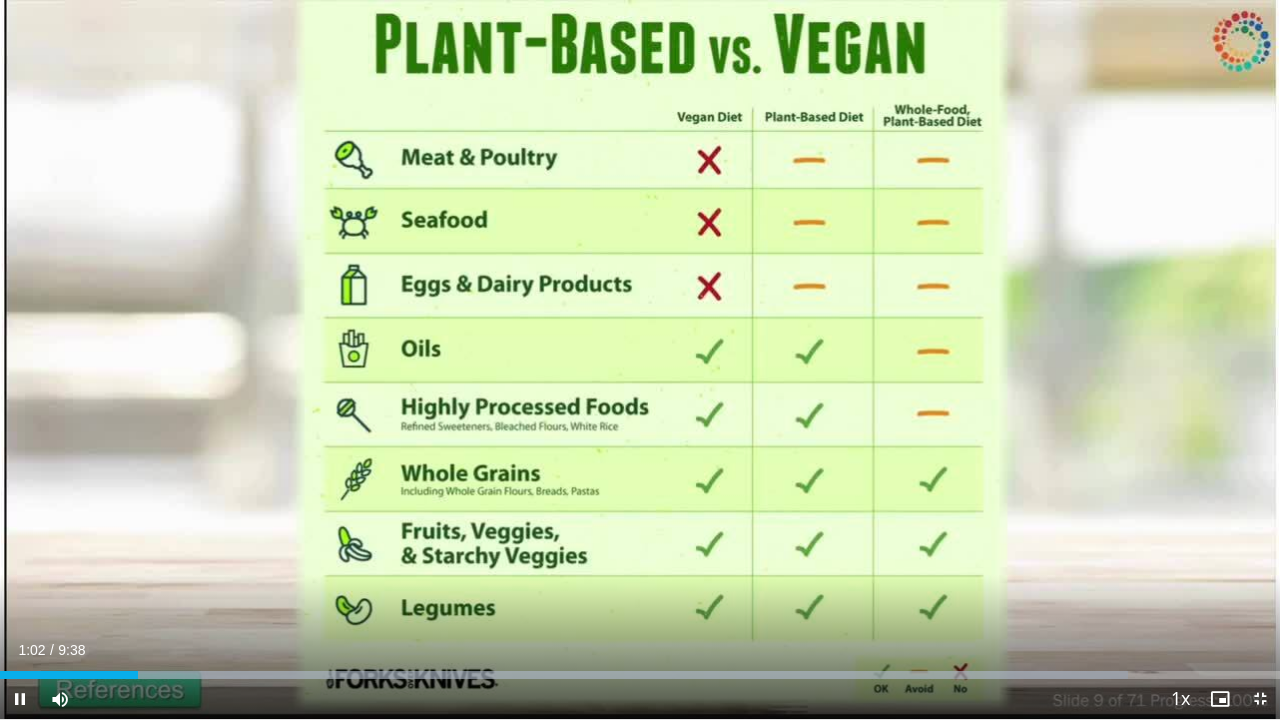 click at bounding box center [20, 699] 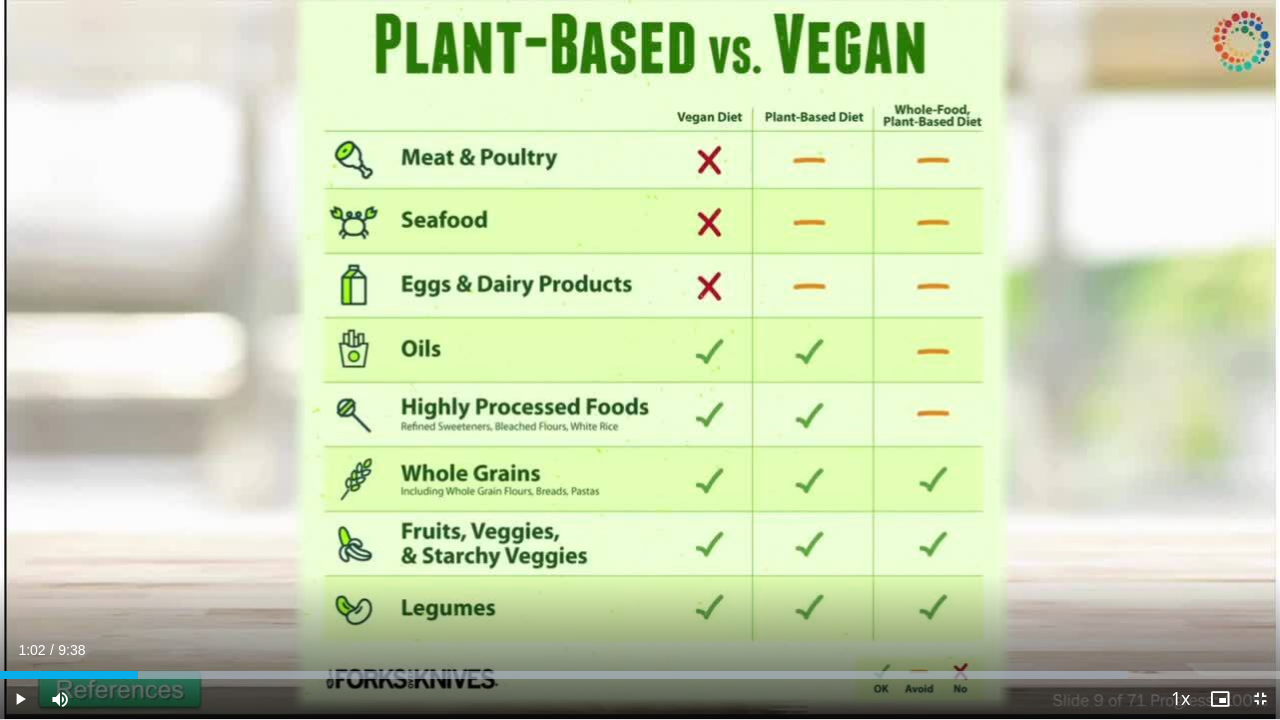 click at bounding box center [20, 699] 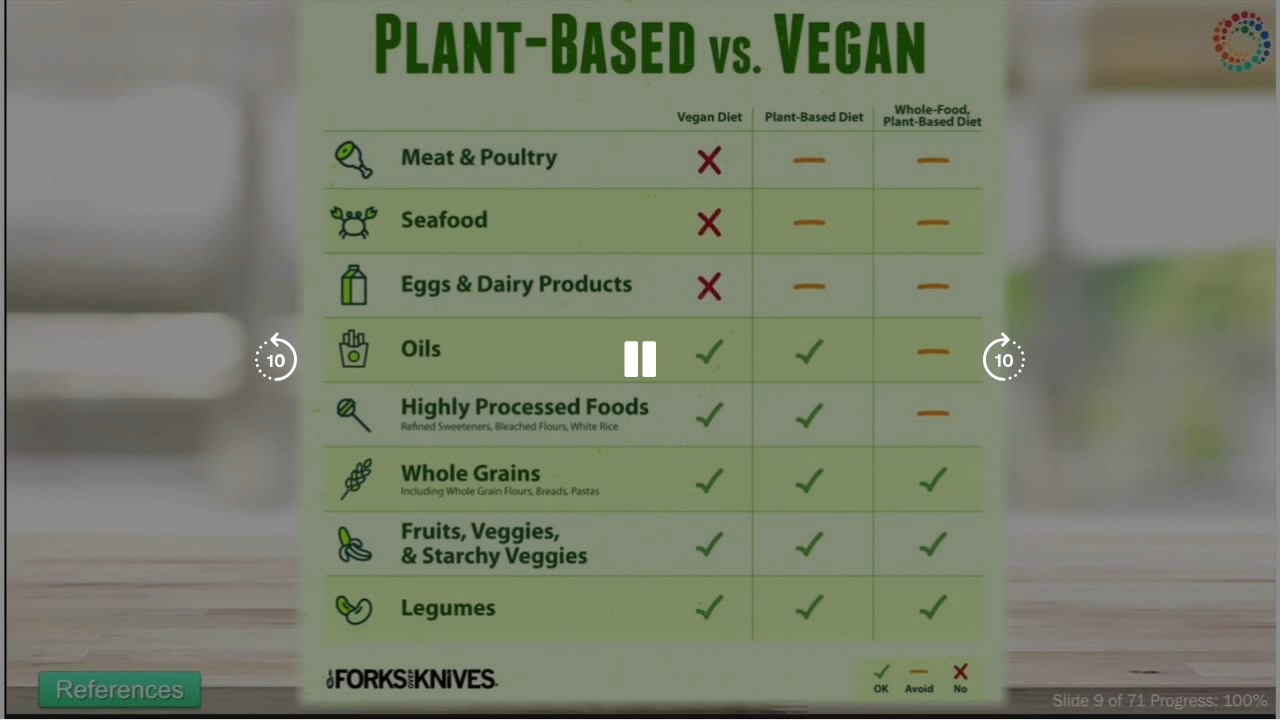 click on "10 seconds
Tap to unmute" at bounding box center (640, 359) 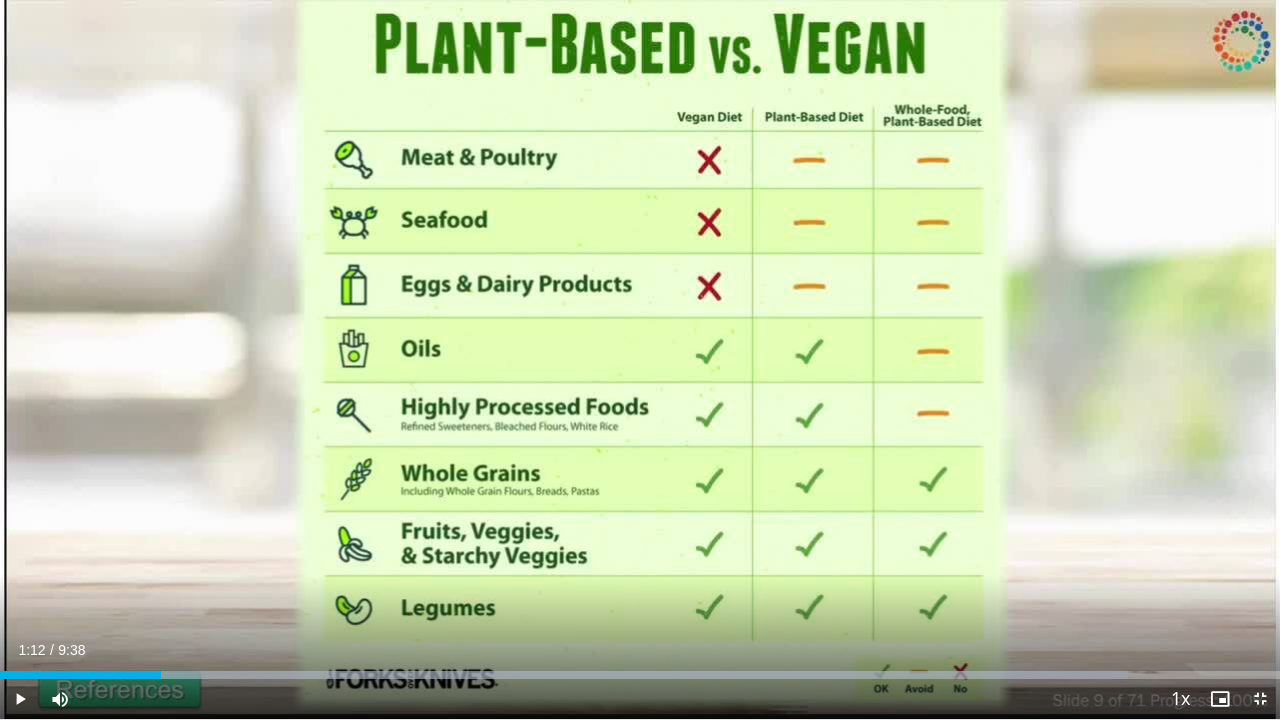 click at bounding box center [20, 699] 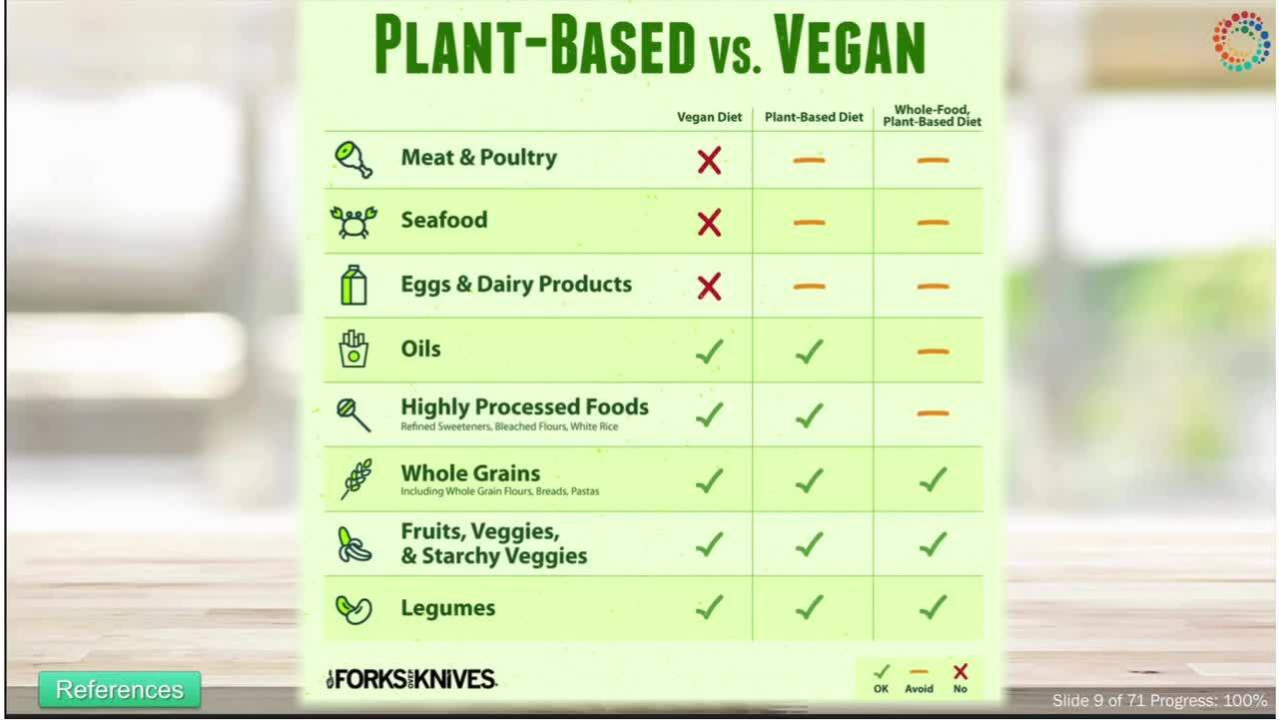 click on "10 seconds
Tap to unmute" at bounding box center [640, 359] 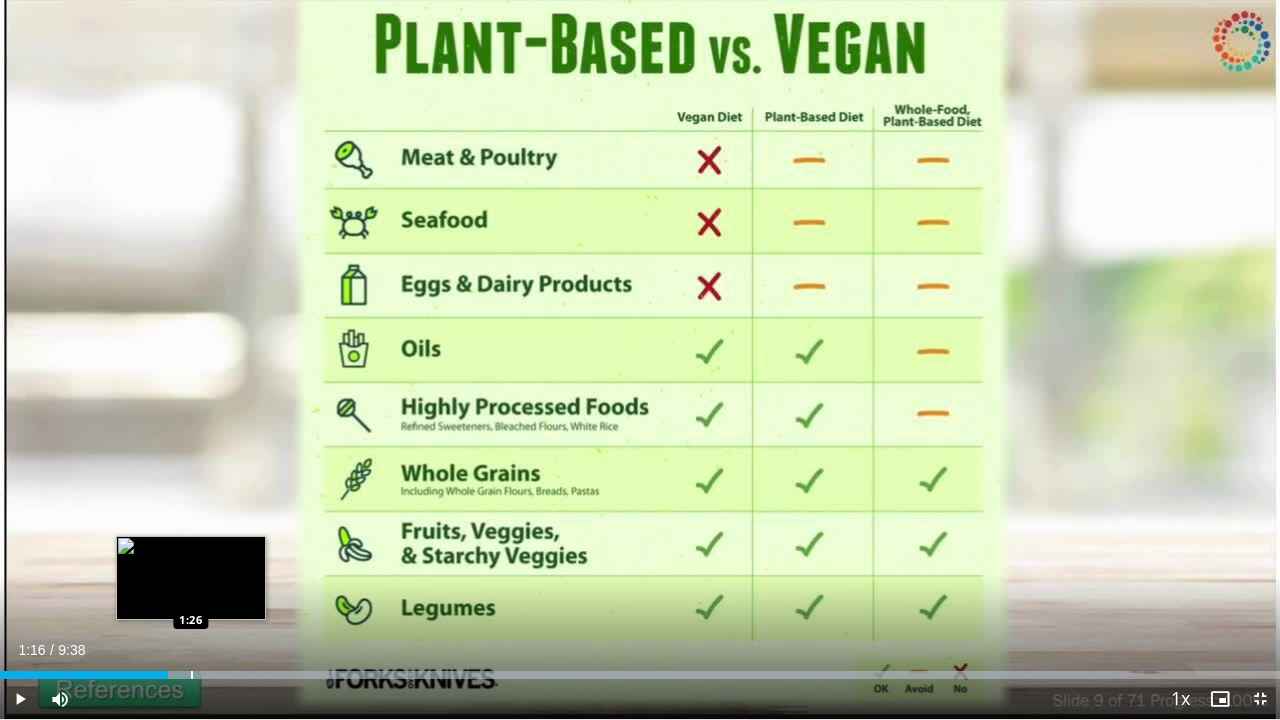 click at bounding box center (192, 675) 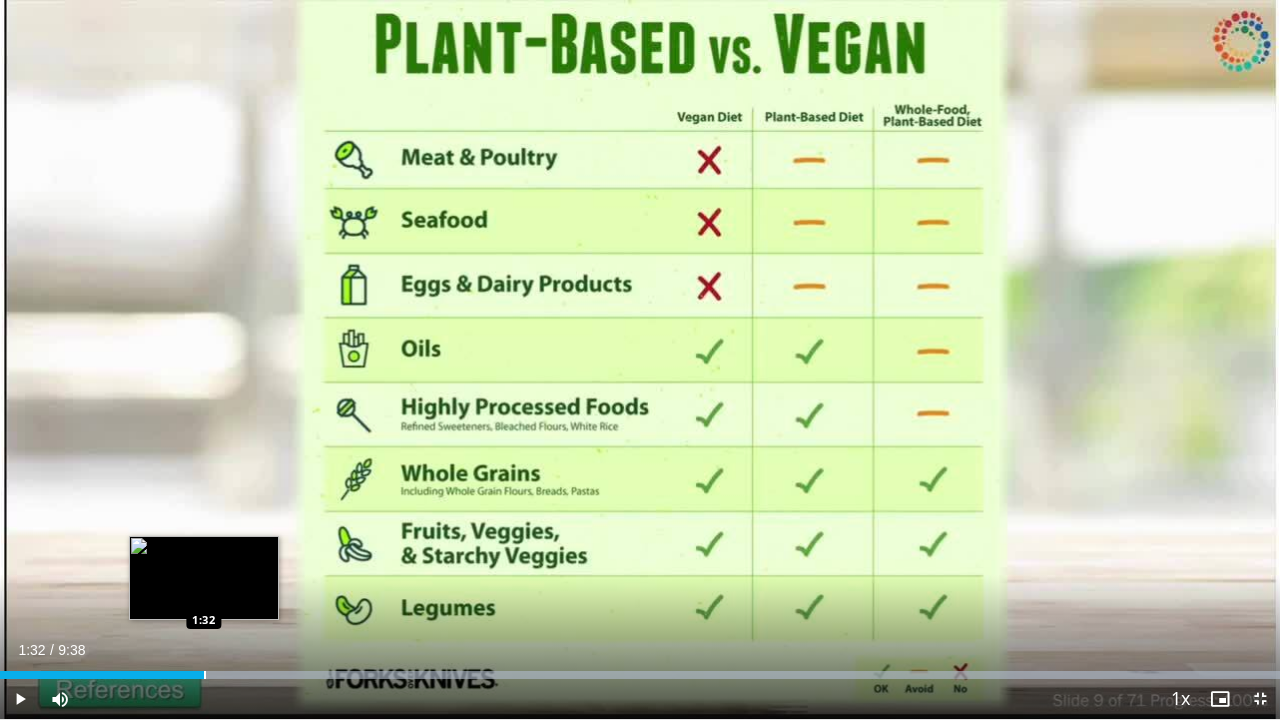 click at bounding box center [205, 675] 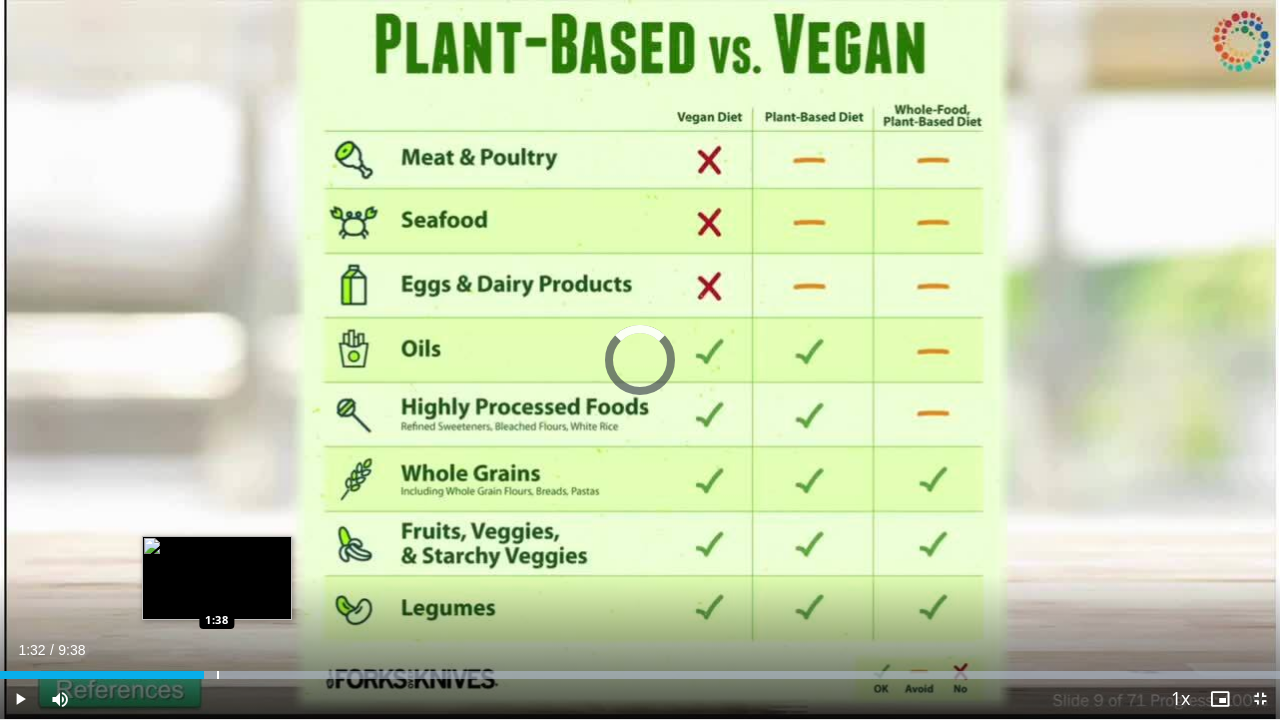 click at bounding box center [218, 675] 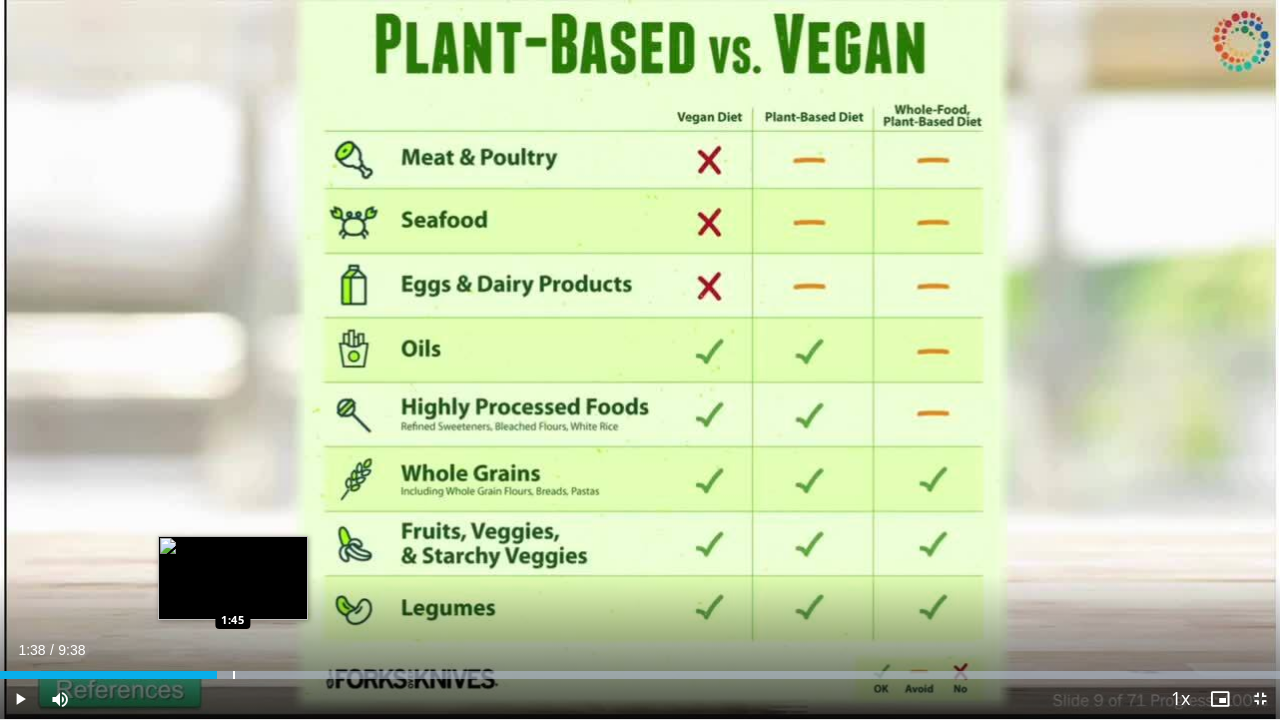 click on "Loaded :  99.99% 1:38 1:45" at bounding box center [640, 669] 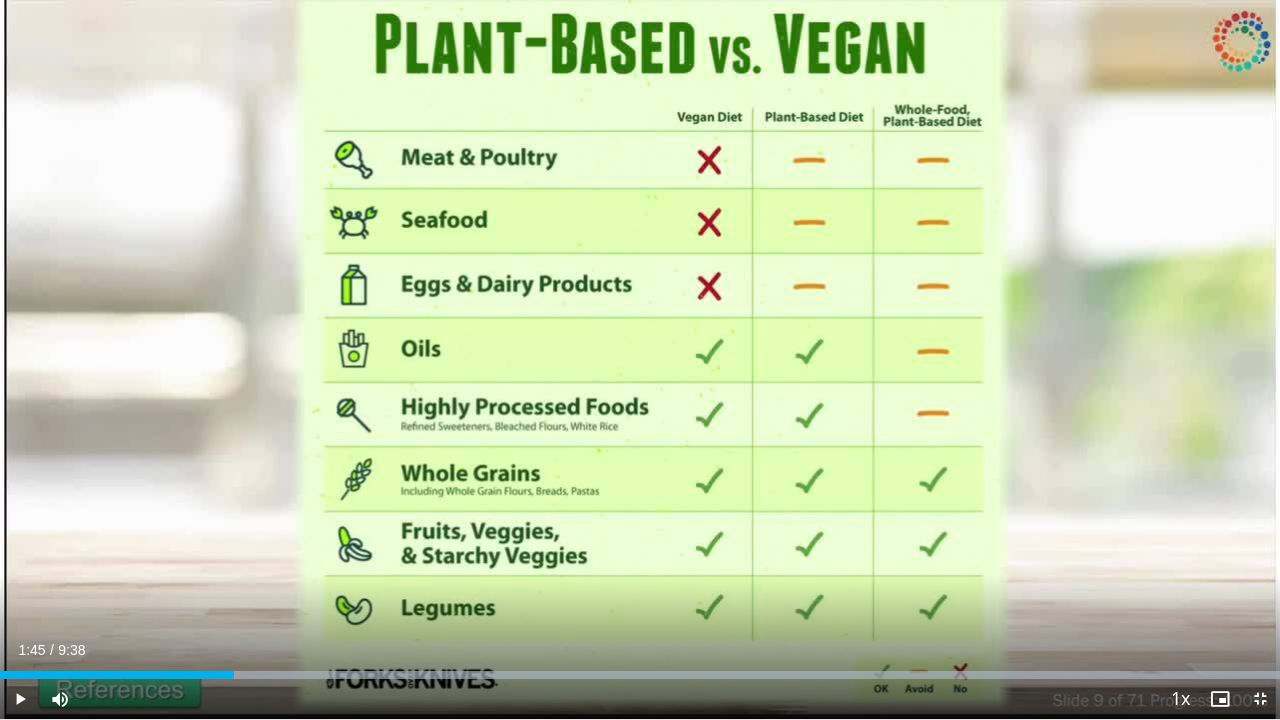 click at bounding box center (20, 699) 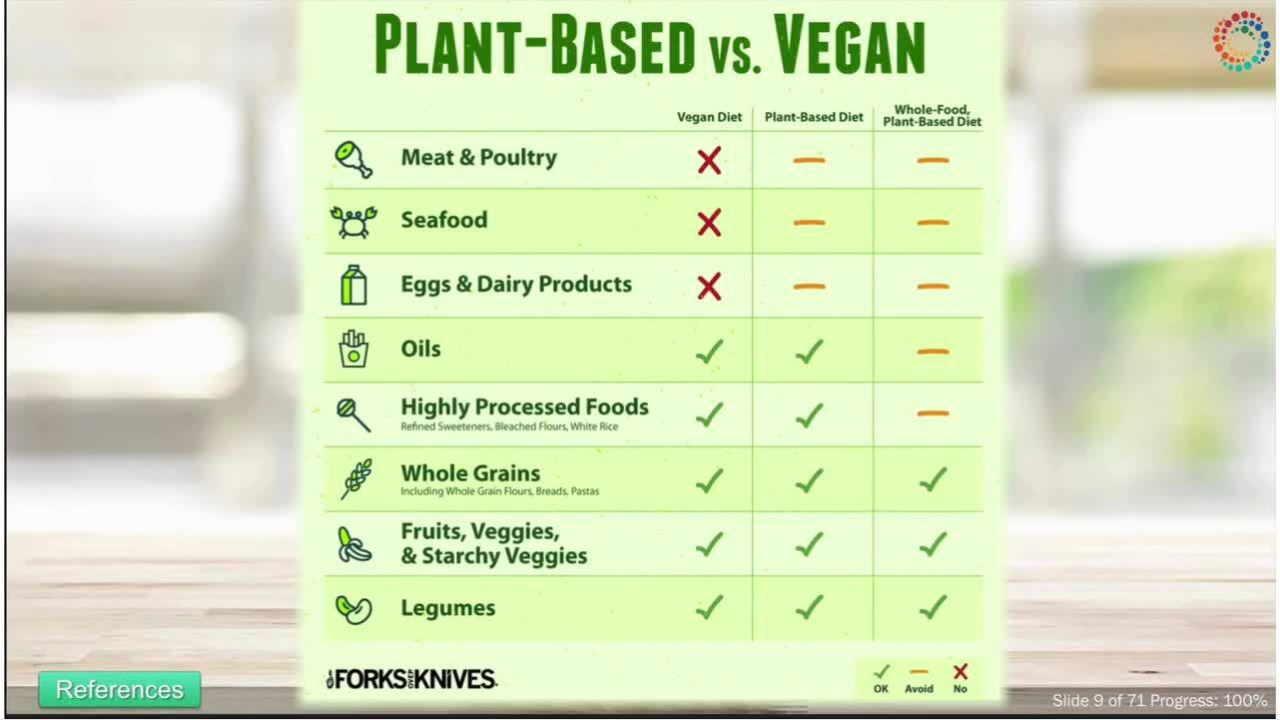 click on "10 seconds
Tap to unmute" at bounding box center [640, 359] 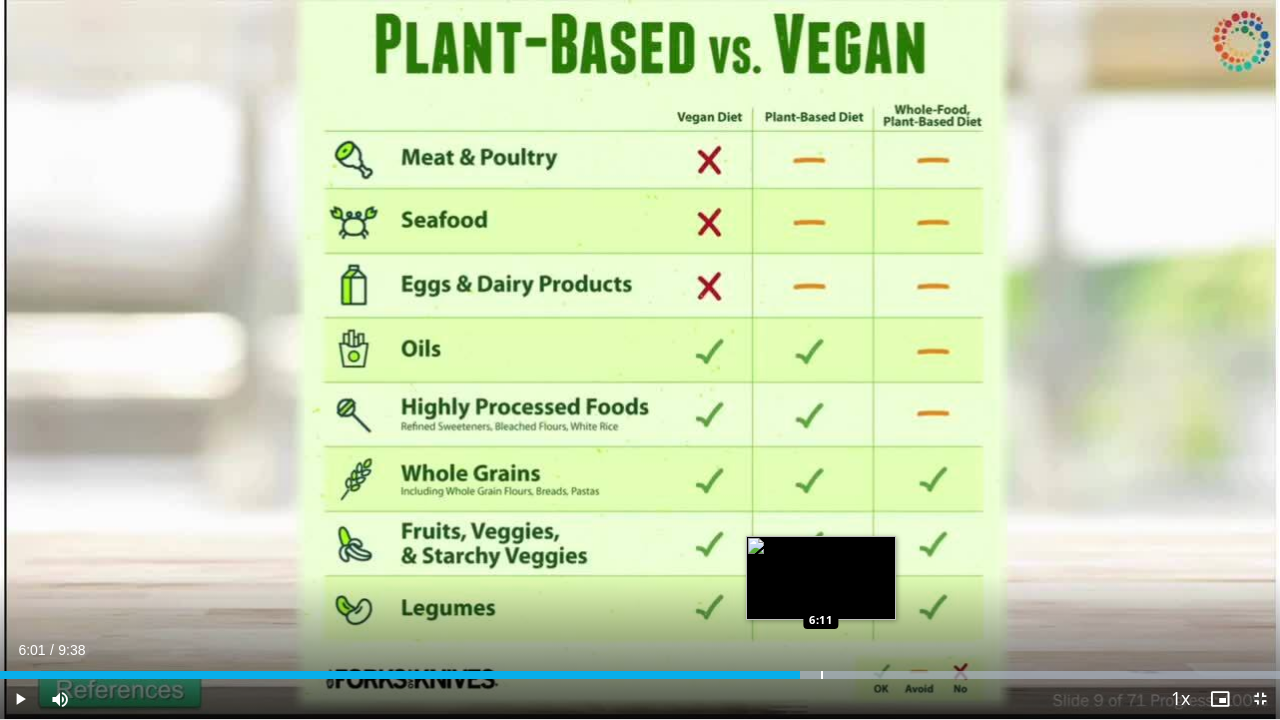 click at bounding box center (822, 675) 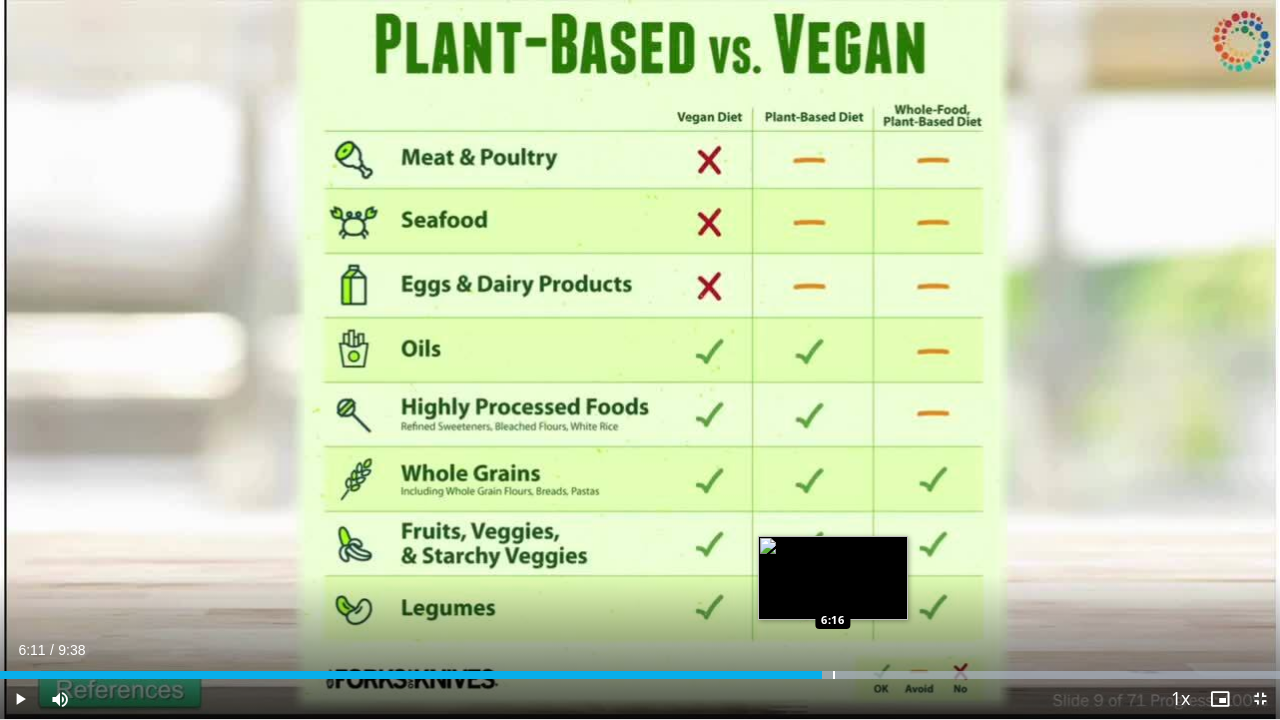 click at bounding box center [834, 675] 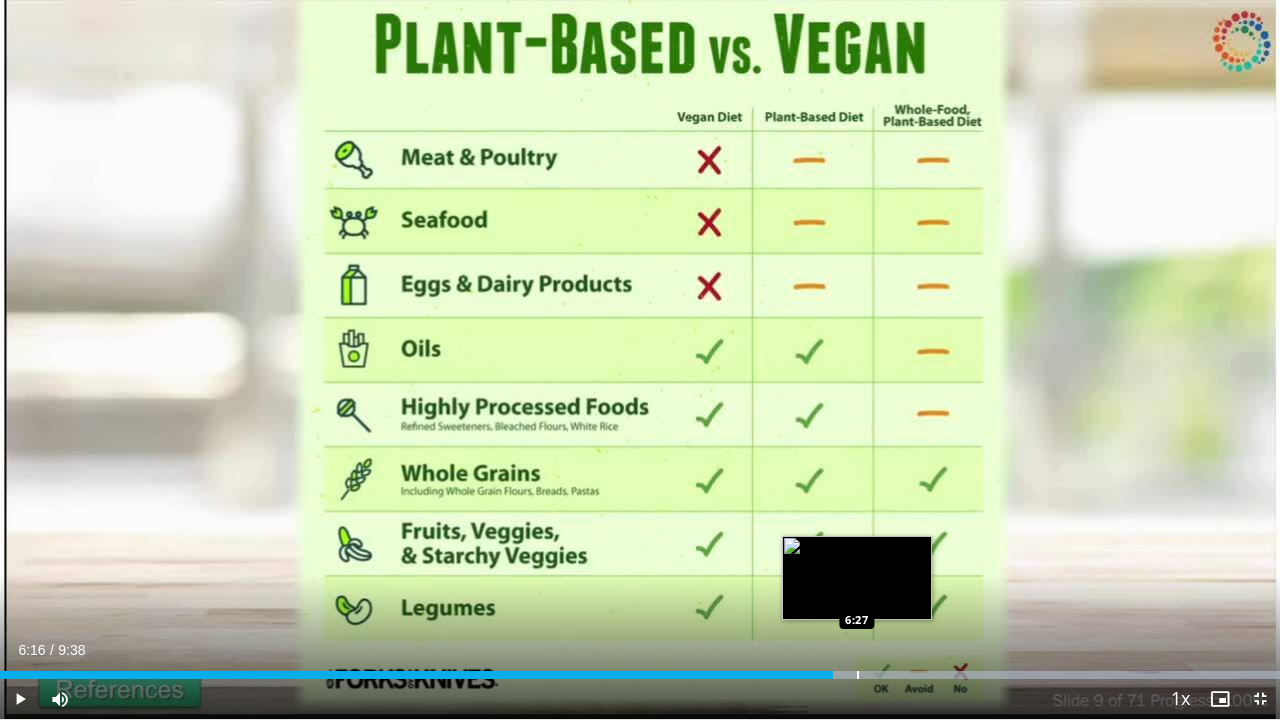 click on "Loaded :  99.99% 6:16 6:27" at bounding box center [640, 669] 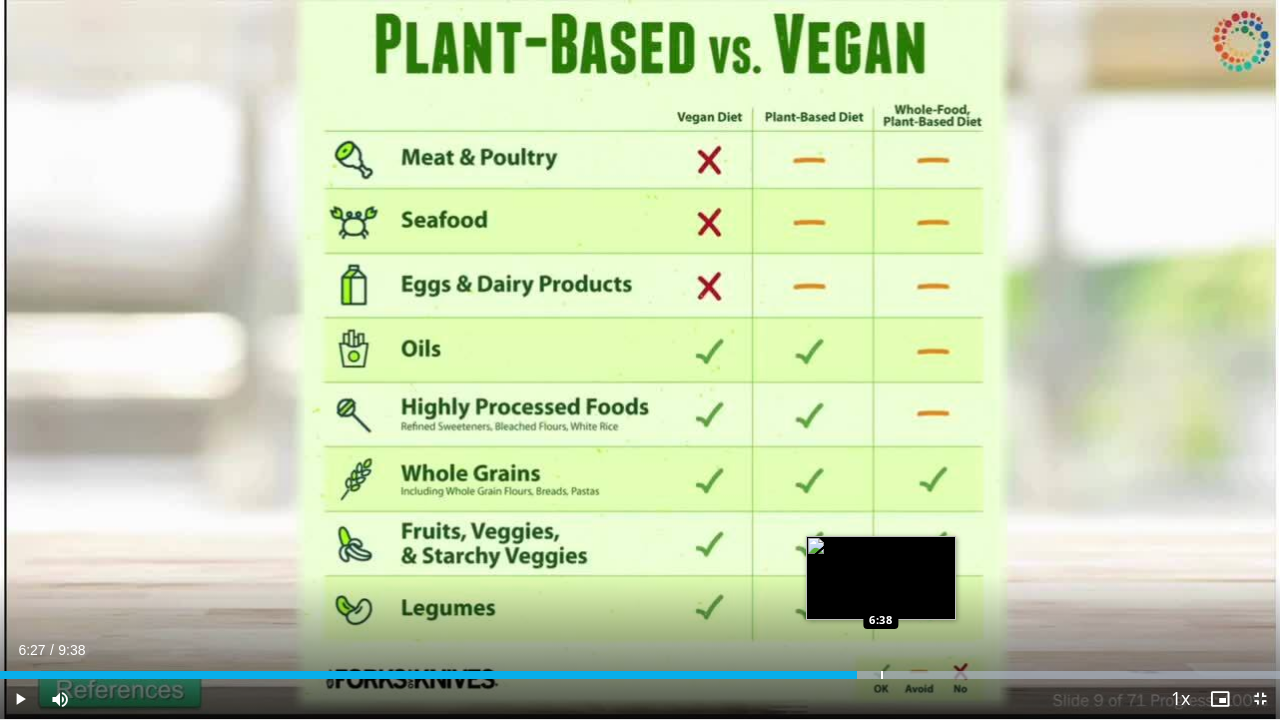 click at bounding box center [882, 675] 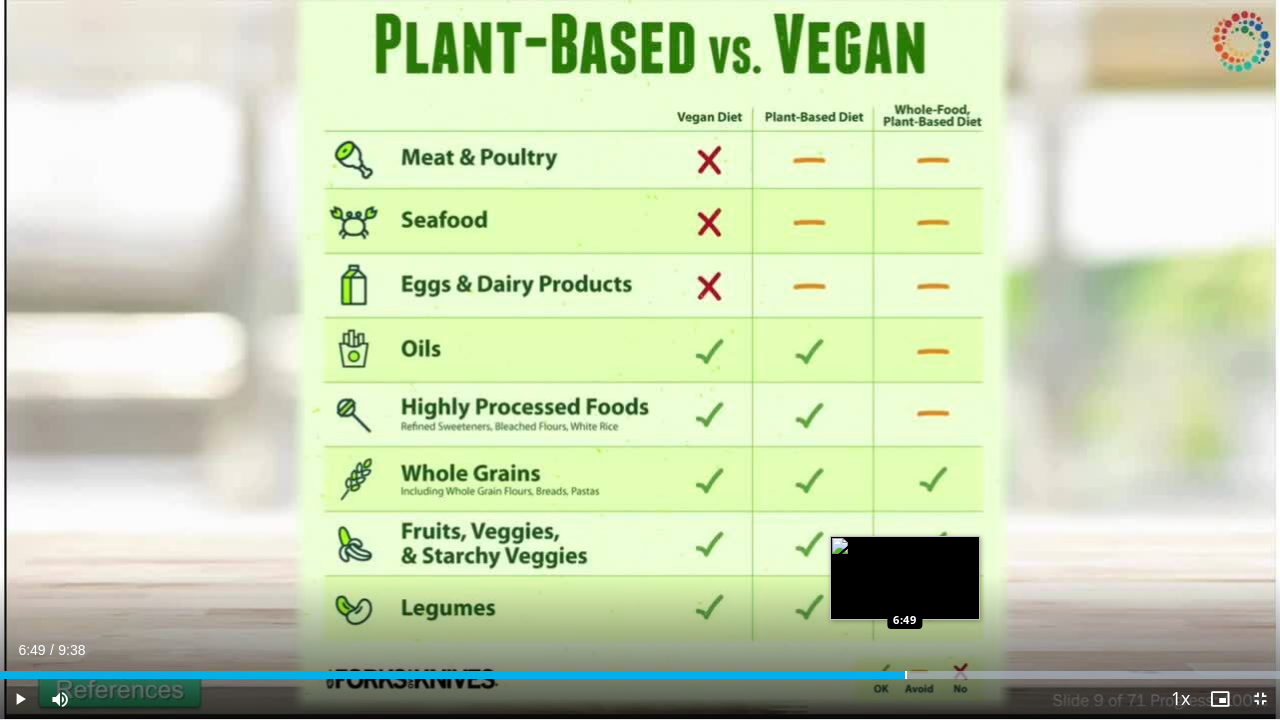 click at bounding box center (906, 675) 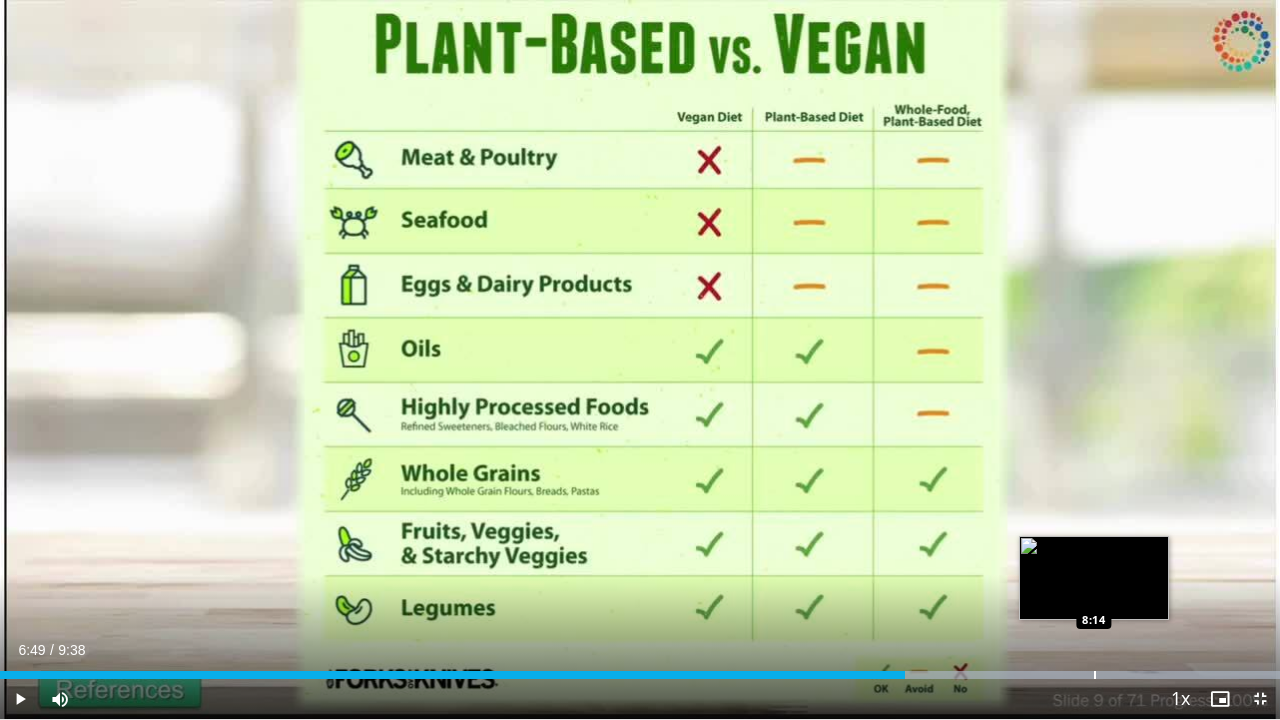 click on "Current Time  6:49 / Duration  9:38 Play Skip Backward Skip Forward Mute 0% Loaded :  99.99% 6:49 8:14 Stream Type  LIVE Seek to live, currently behind live LIVE   1x Playback Rate 0.5x 0.75x 1x , selected 1.25x 1.5x 1.75x 2x Chapters Chapters Descriptions descriptions off , selected Captions captions off , selected Audio Track en (Main) , selected Exit Fullscreen Enable picture-in-picture mode" at bounding box center [640, 699] 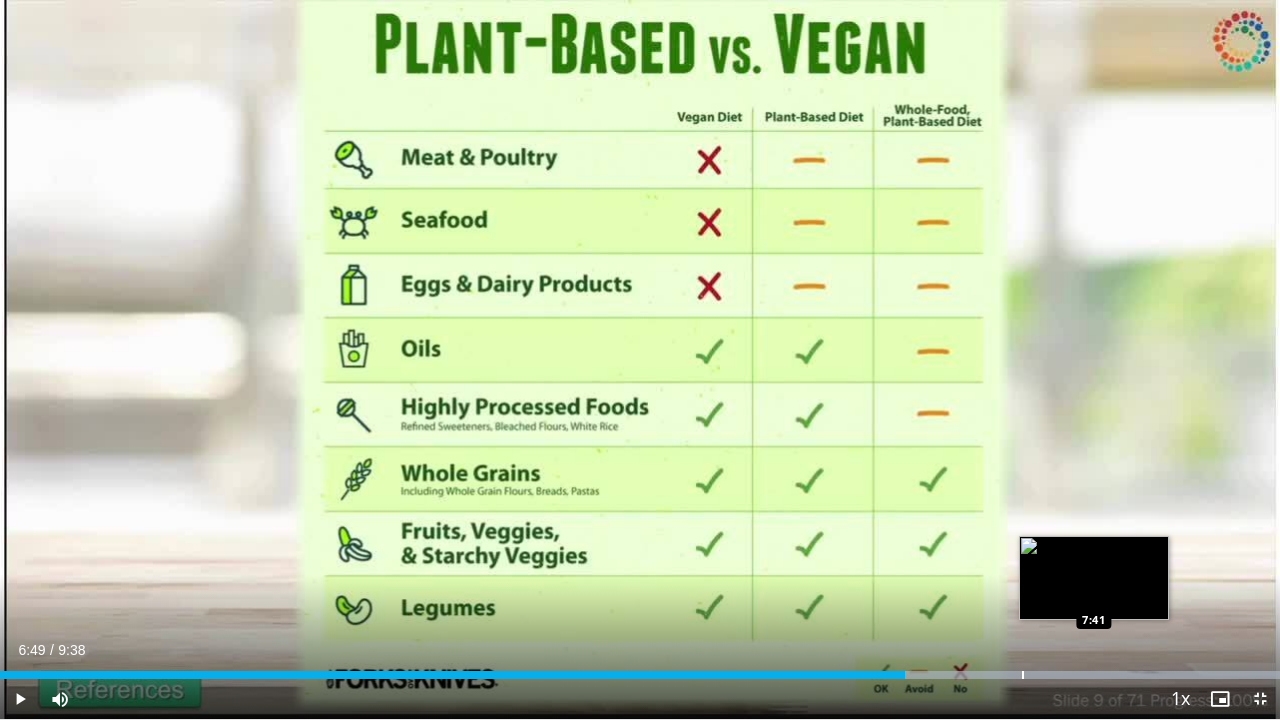 click at bounding box center (702, 675) 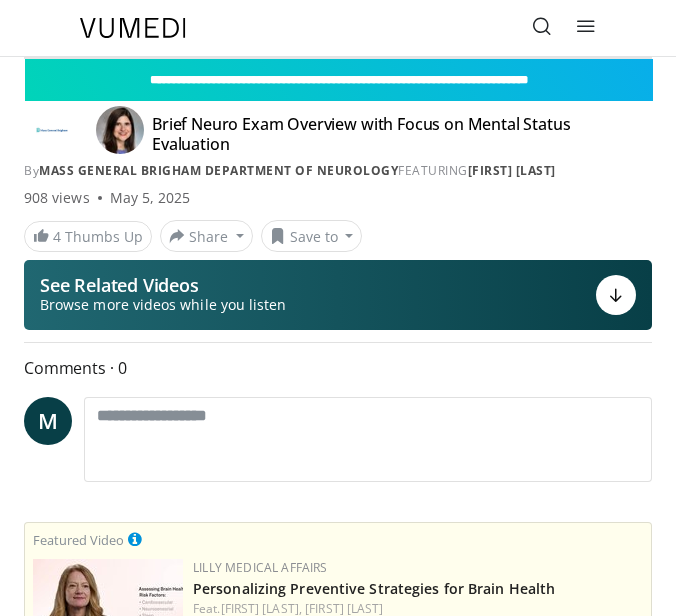 scroll, scrollTop: 0, scrollLeft: 0, axis: both 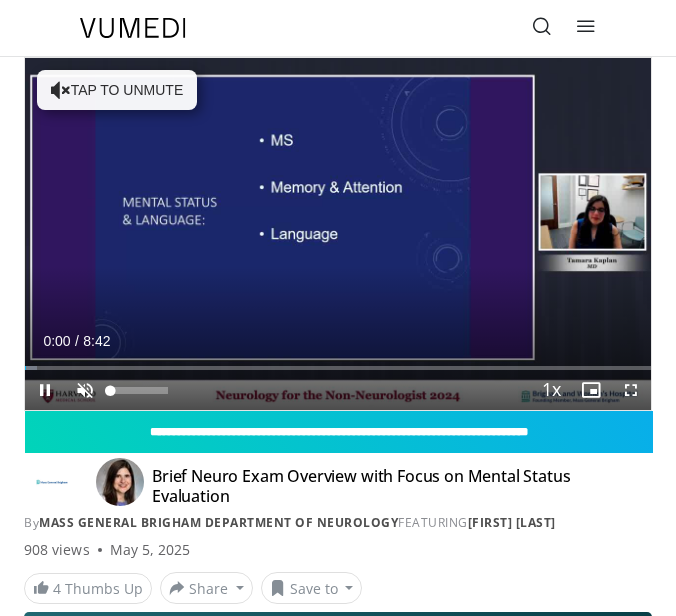 click at bounding box center (85, 390) 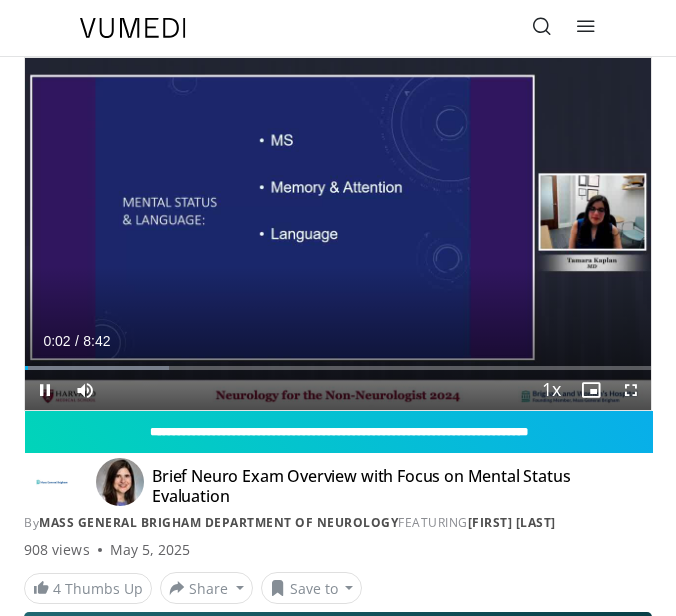 click at bounding box center [631, 390] 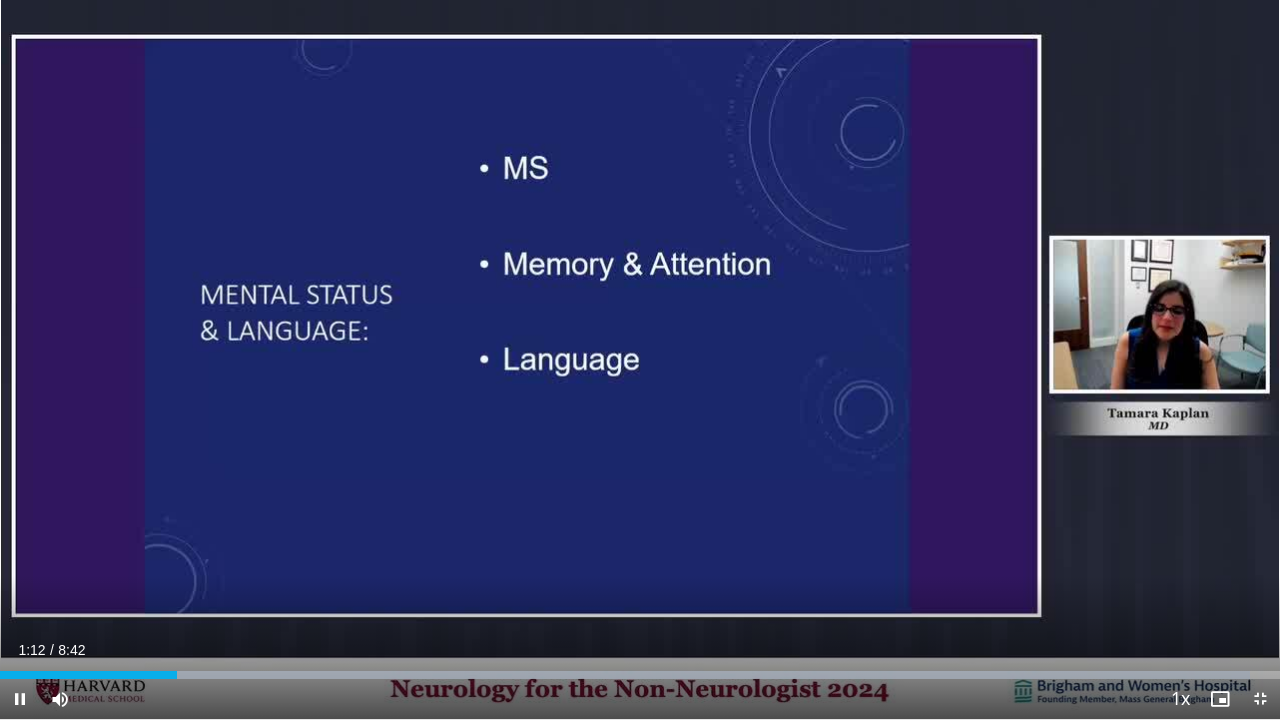 click at bounding box center [1260, 699] 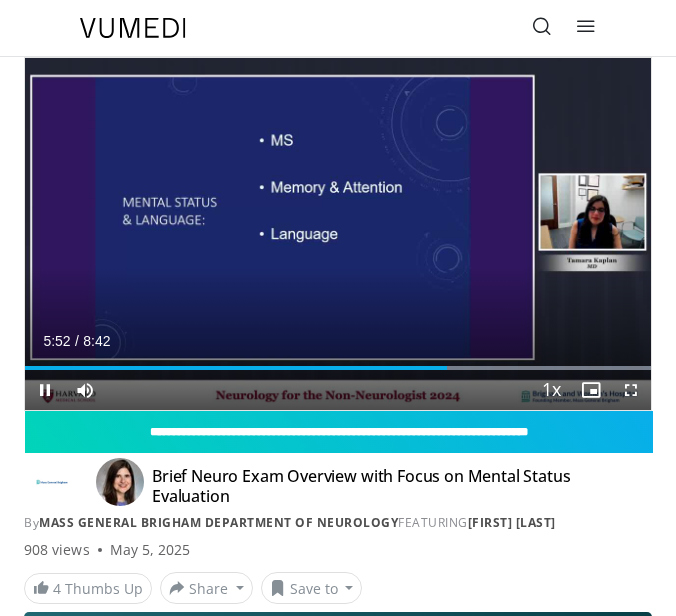 click at bounding box center (45, 390) 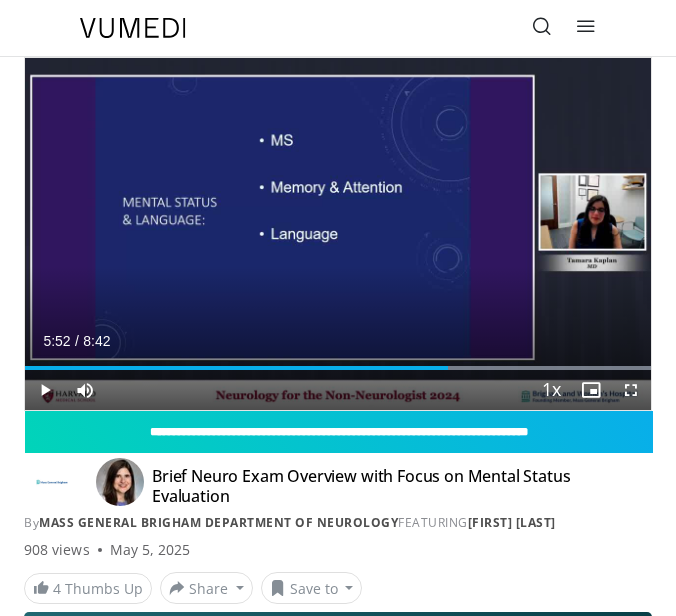 click at bounding box center [45, 390] 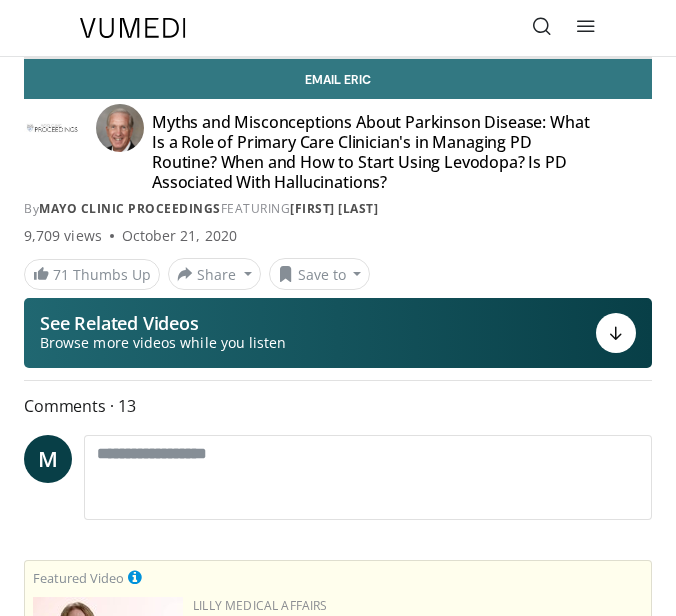 scroll, scrollTop: 0, scrollLeft: 0, axis: both 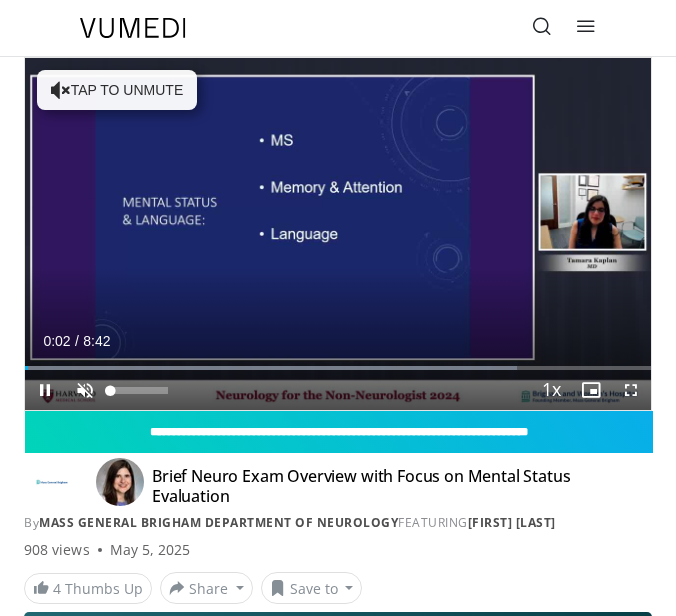 click at bounding box center (85, 390) 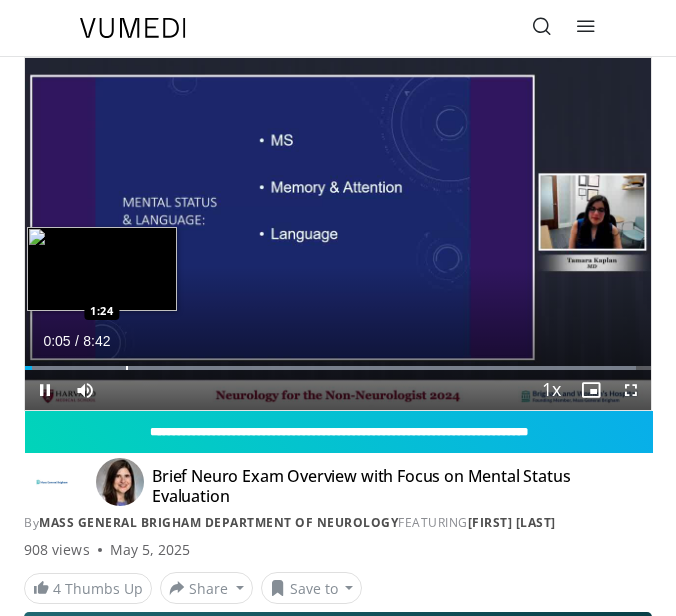 click at bounding box center [330, 368] 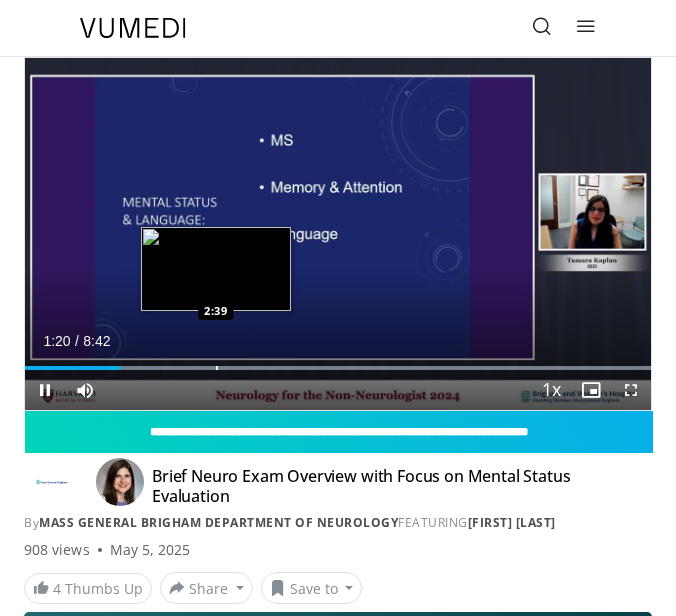 click on "Loaded :  99.97% 1:20 2:39" at bounding box center (338, 368) 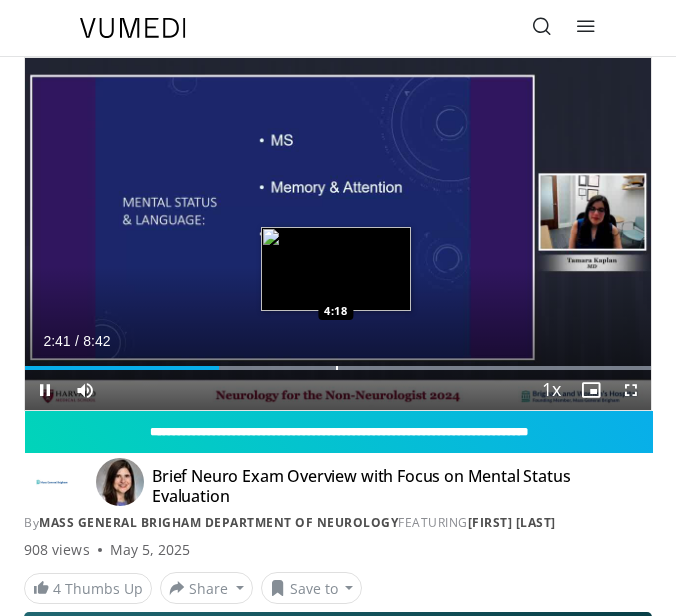 click on "Loaded :  99.97% 2:41 4:18" at bounding box center (338, 360) 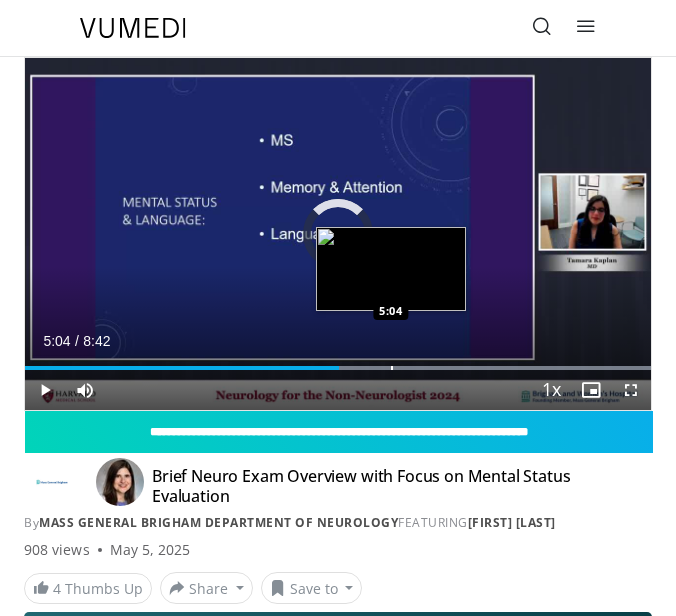click on "Loaded :  99.97% 4:21 5:04" at bounding box center [338, 360] 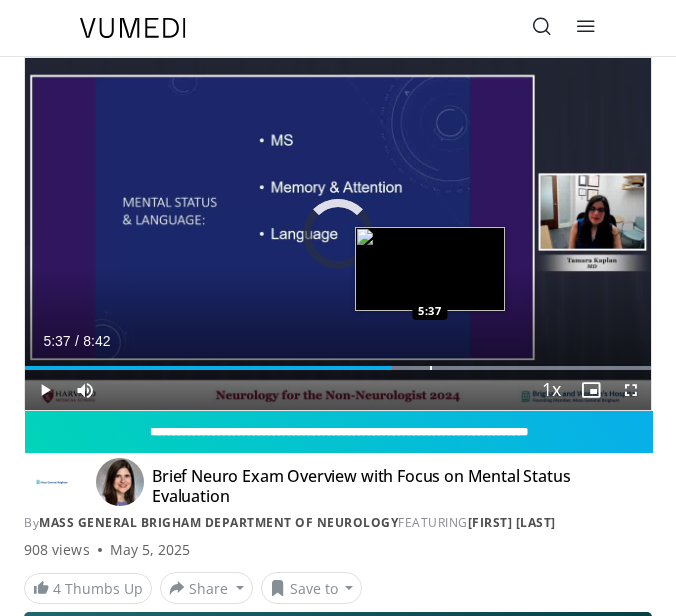 click on "Loaded :  99.97% 5:37 5:37" at bounding box center (338, 360) 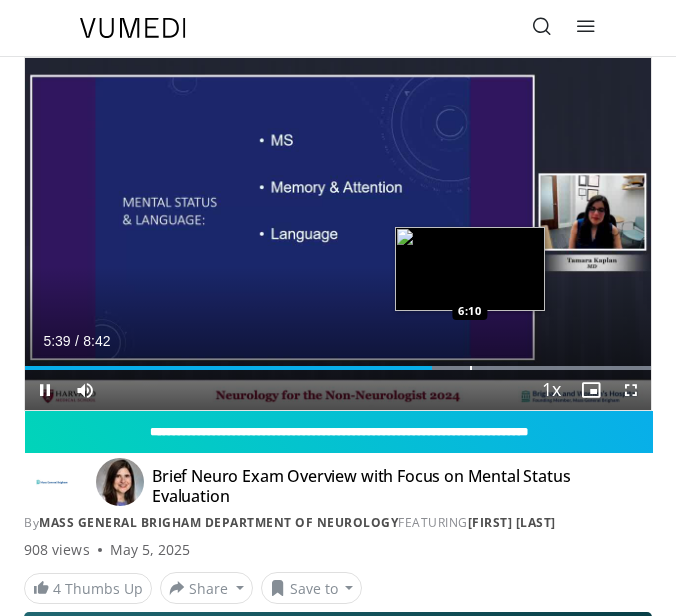 click at bounding box center (471, 368) 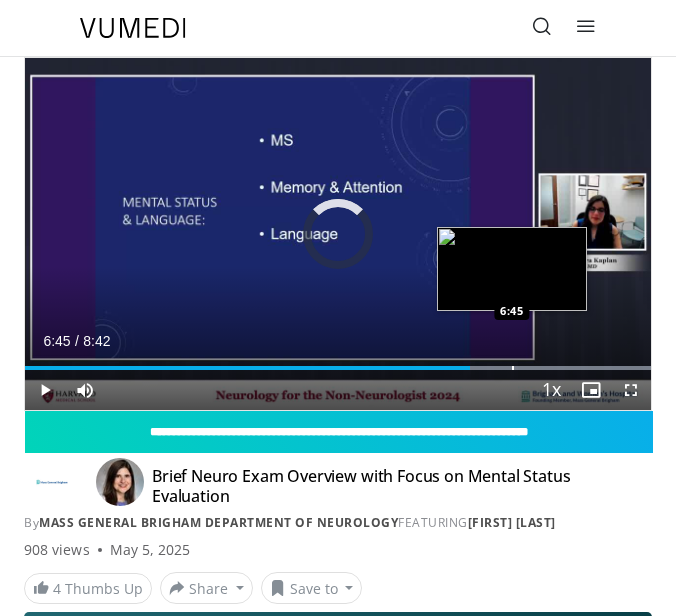 click at bounding box center [513, 368] 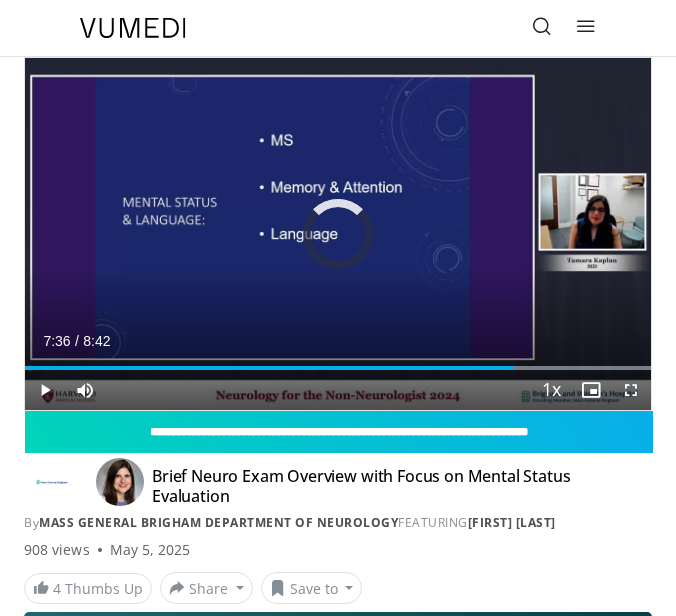 click on "Loaded :  99.97% 7:36 7:36" at bounding box center [338, 360] 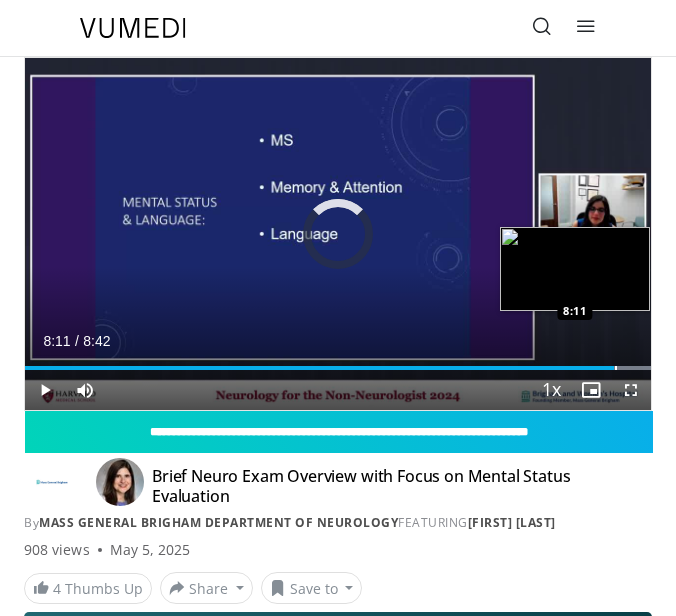 click on "Loaded :  99.97% 8:11 8:11" at bounding box center (338, 360) 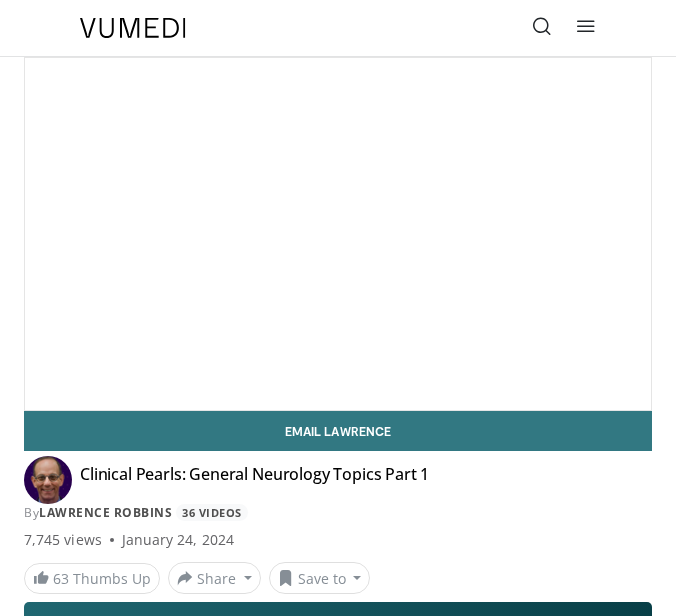 scroll, scrollTop: 0, scrollLeft: 0, axis: both 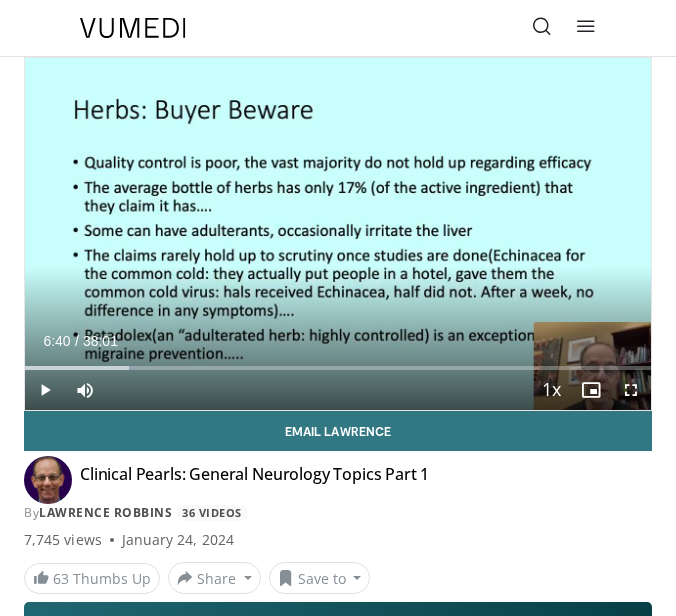 click at bounding box center [48, 480] 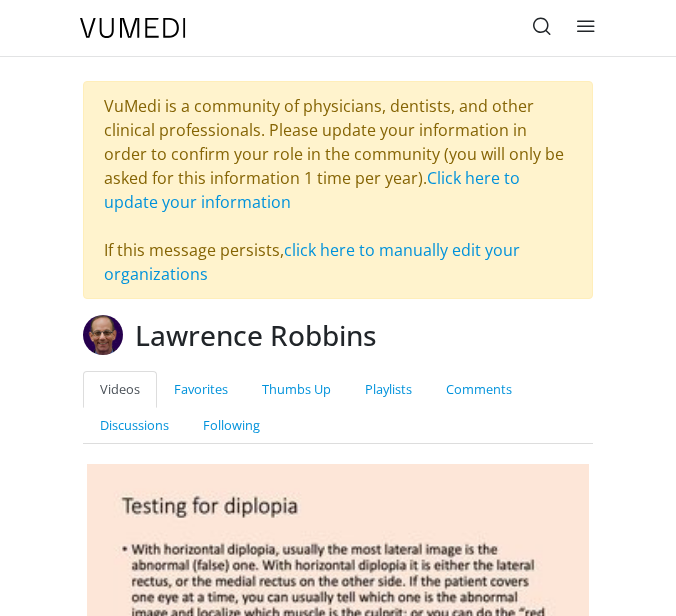 scroll, scrollTop: 0, scrollLeft: 0, axis: both 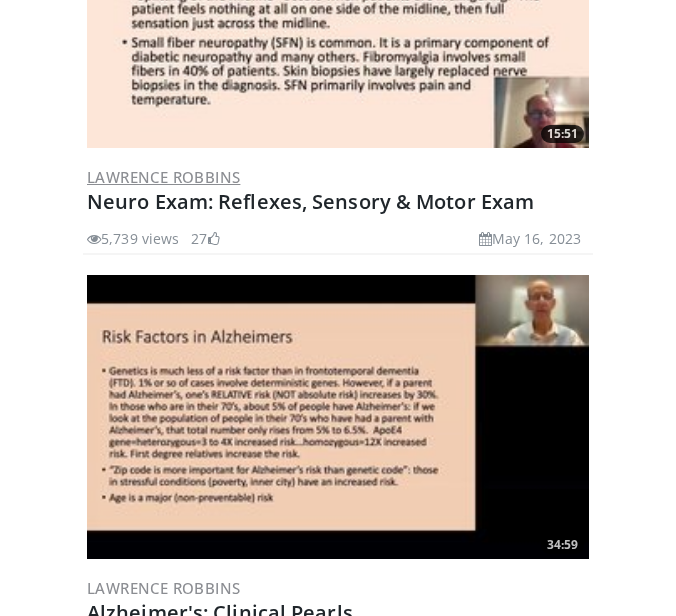 click on "Lawrence Robbins" at bounding box center (163, 177) 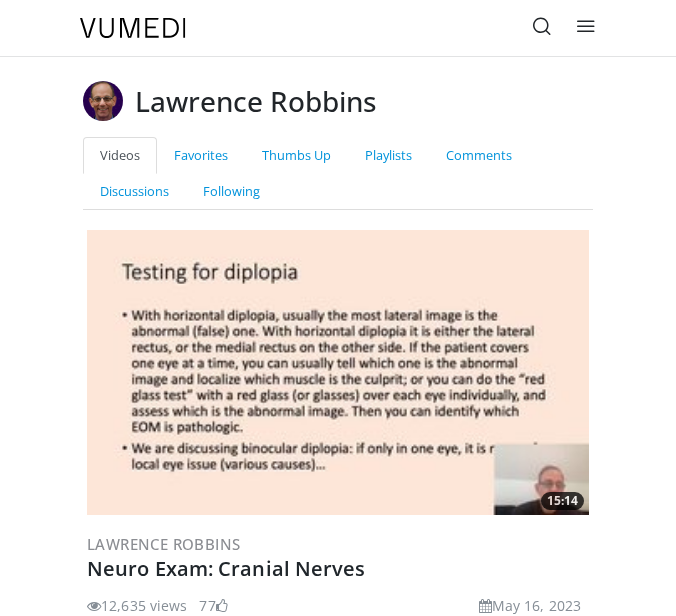 scroll, scrollTop: 0, scrollLeft: 0, axis: both 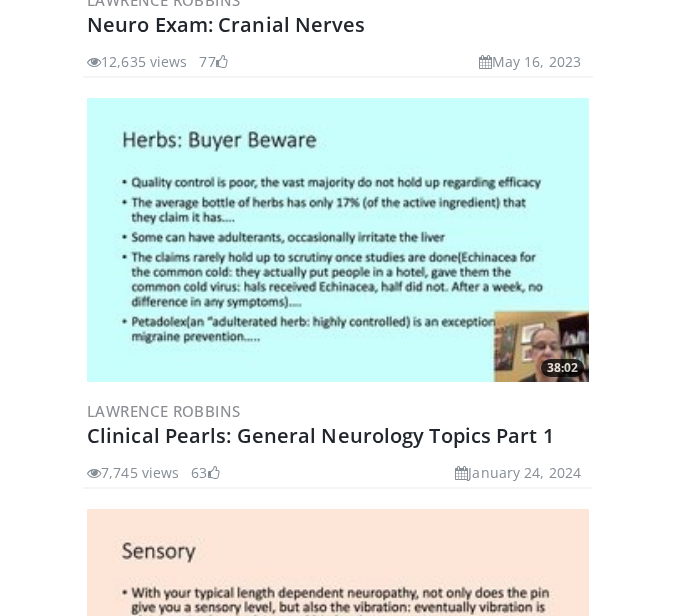 click at bounding box center (338, 240) 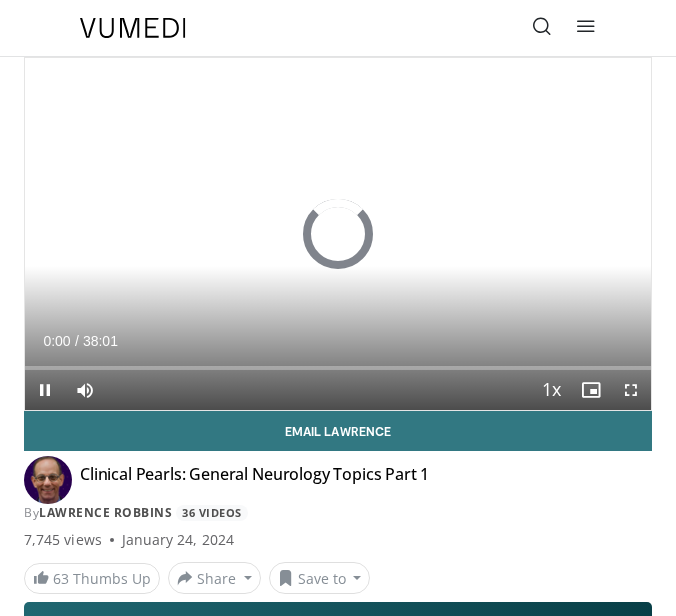 scroll, scrollTop: 0, scrollLeft: 0, axis: both 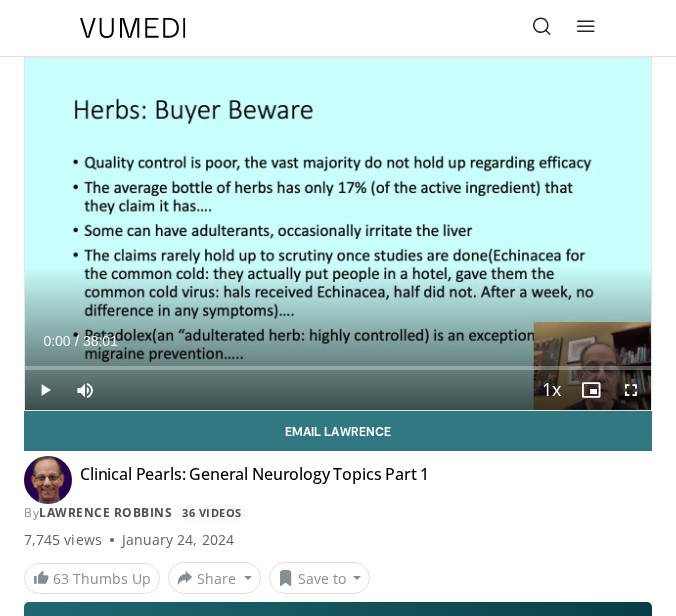 click at bounding box center (45, 390) 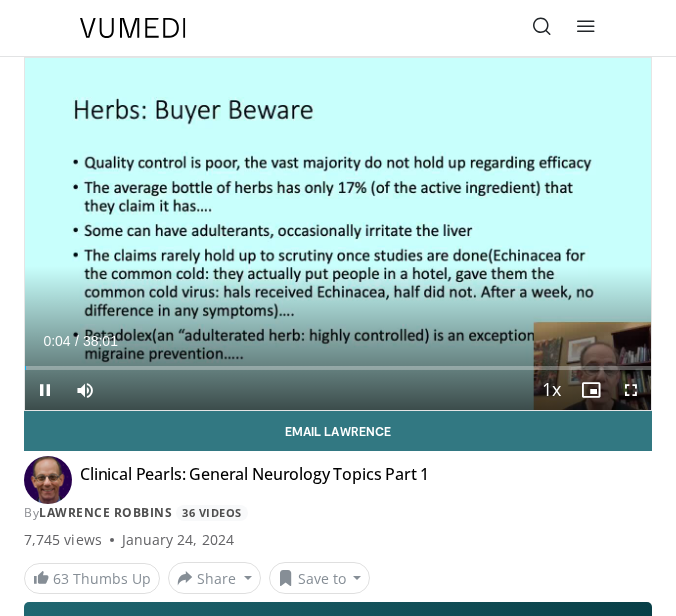 click at bounding box center [631, 390] 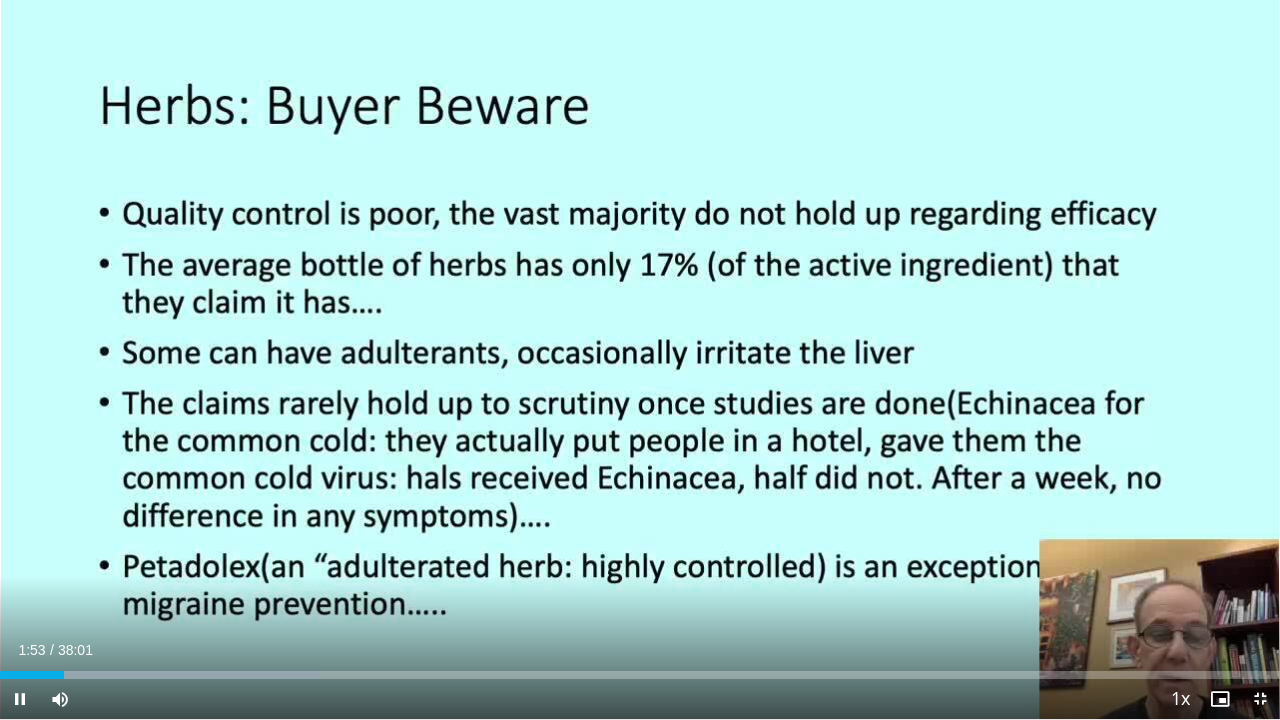 click at bounding box center (1260, 699) 